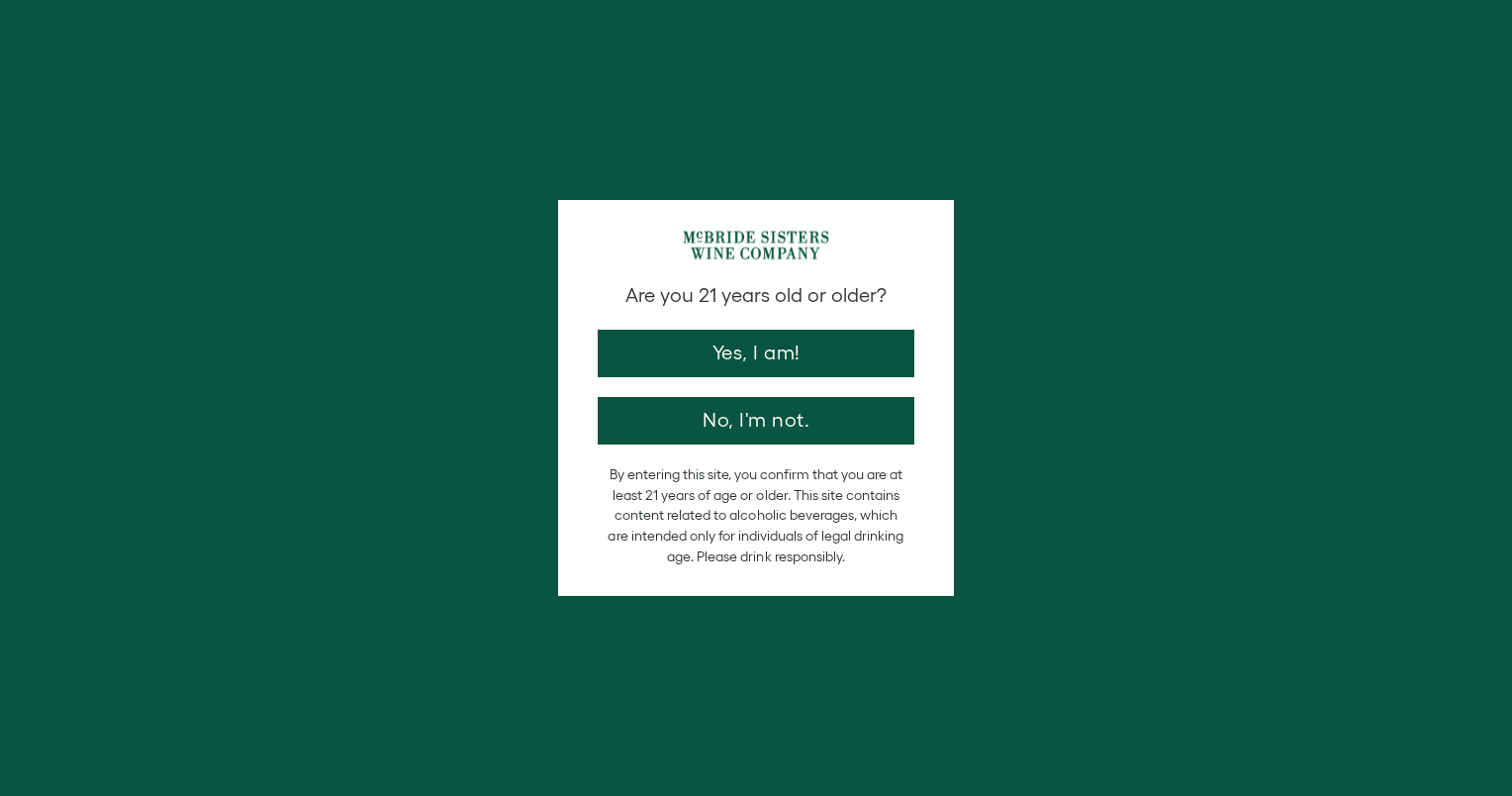 scroll, scrollTop: 0, scrollLeft: 0, axis: both 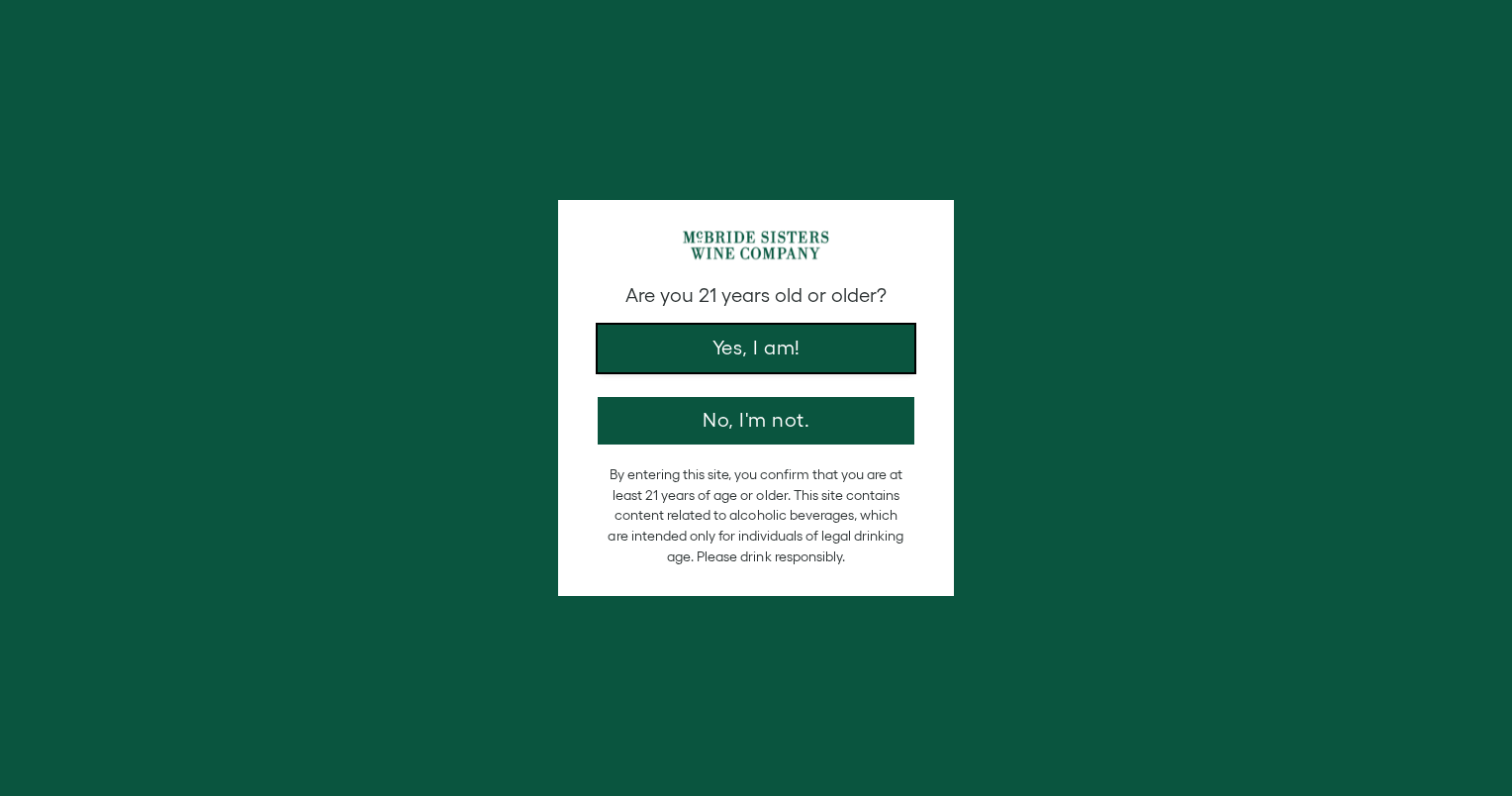 click on "Yes, I am!" at bounding box center [756, 348] 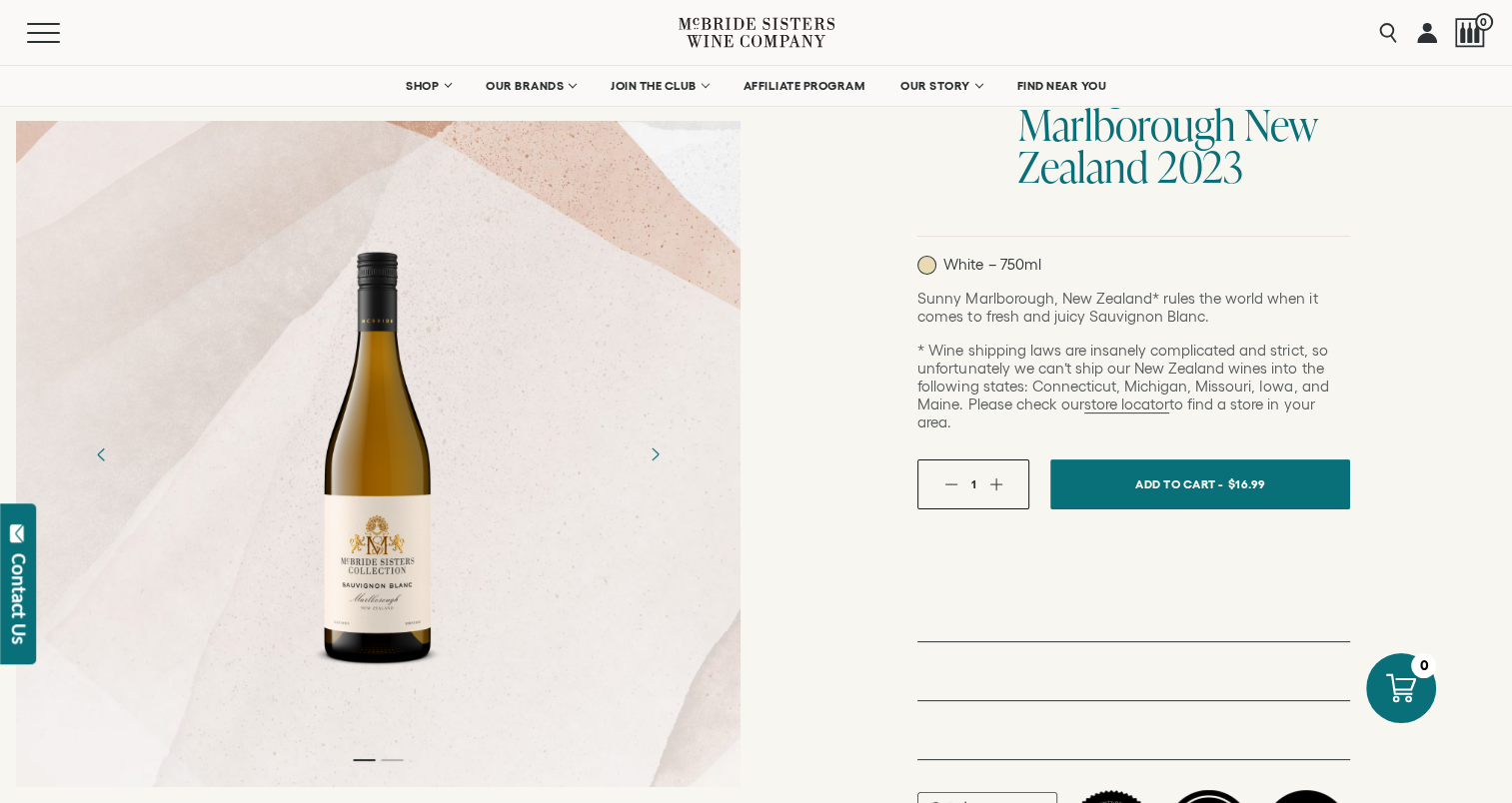 scroll, scrollTop: 0, scrollLeft: 0, axis: both 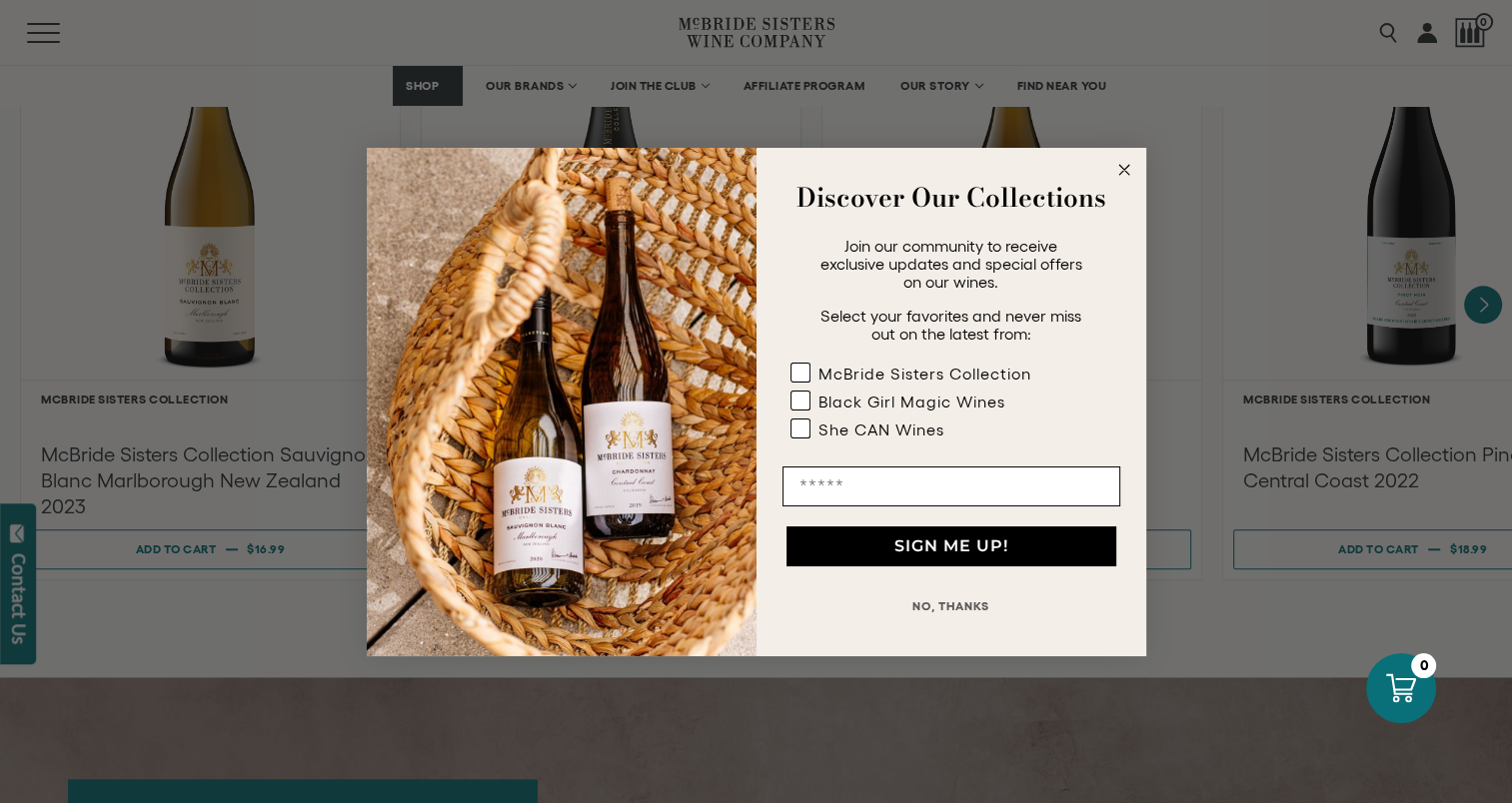 click 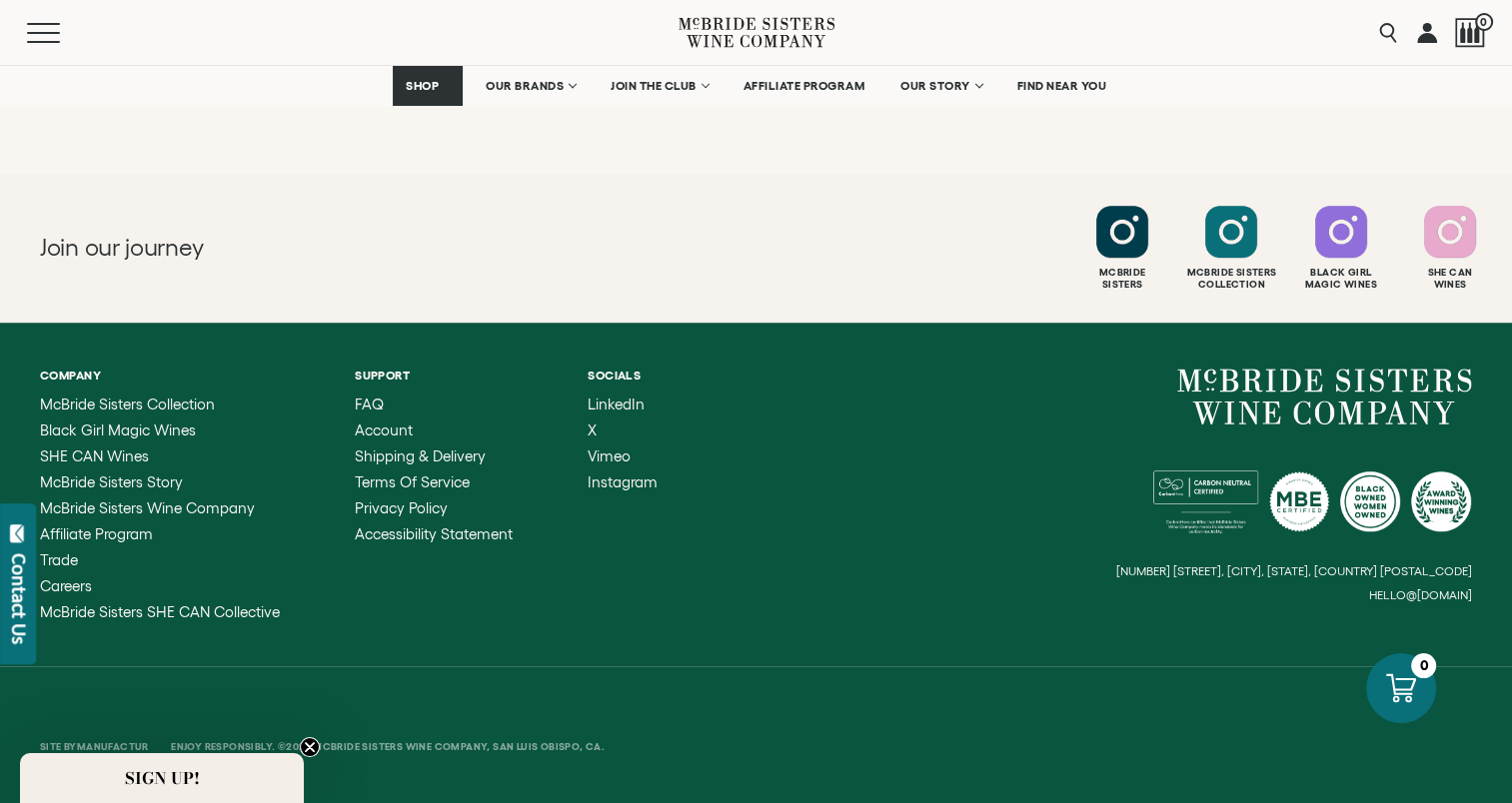 scroll, scrollTop: 8977, scrollLeft: 0, axis: vertical 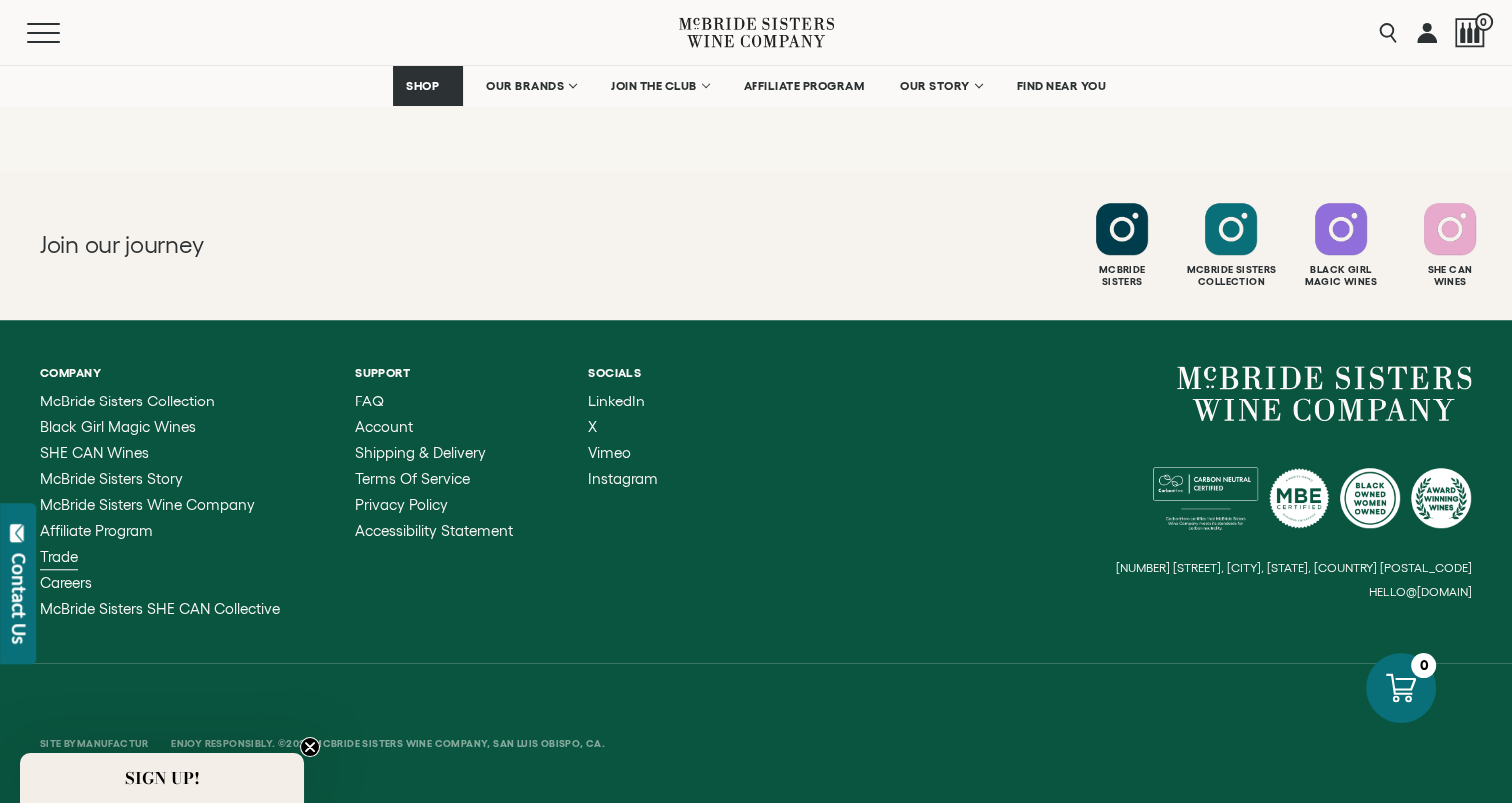 click on "Trade" at bounding box center (59, 556) 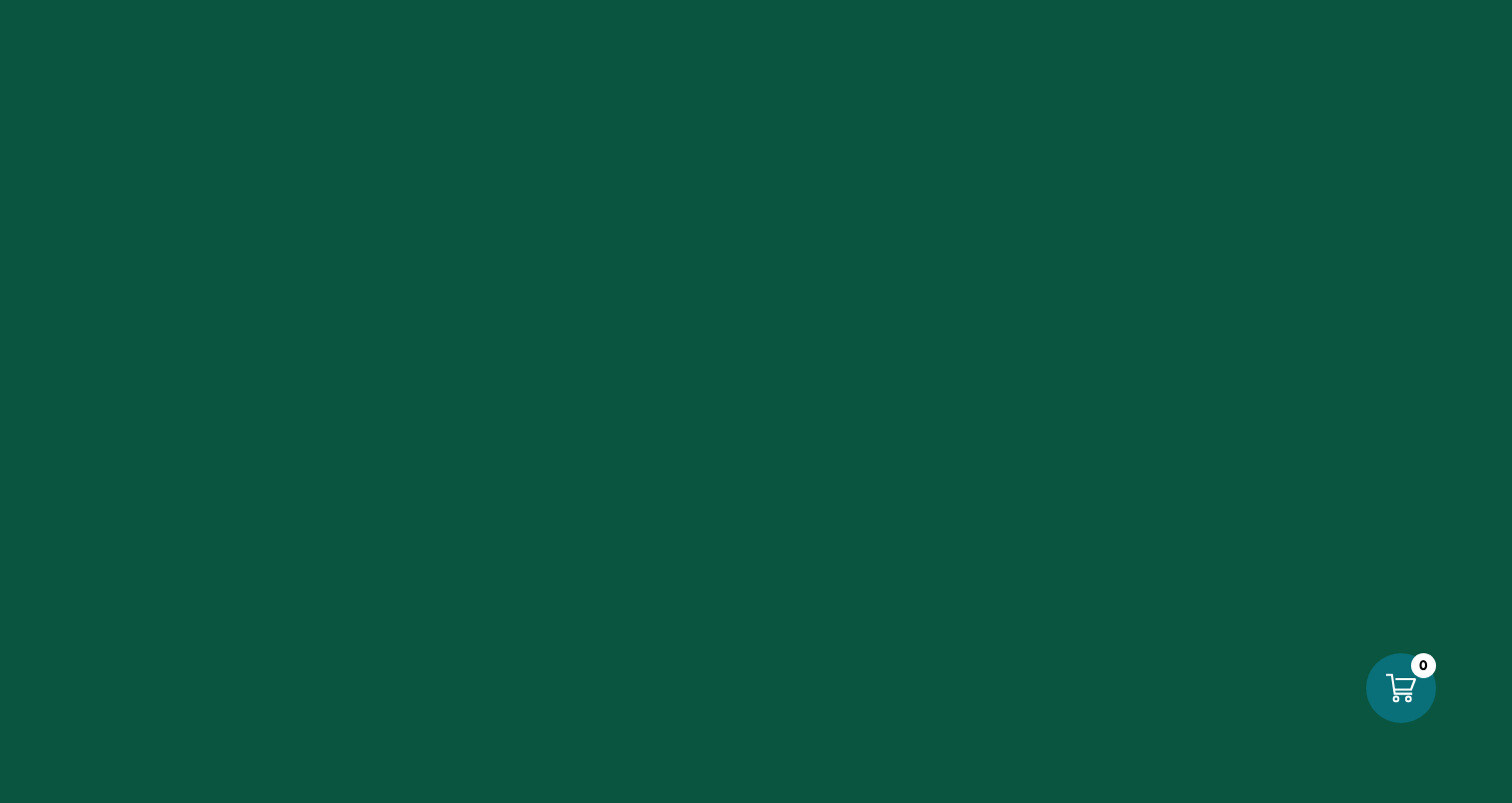 scroll, scrollTop: 0, scrollLeft: 0, axis: both 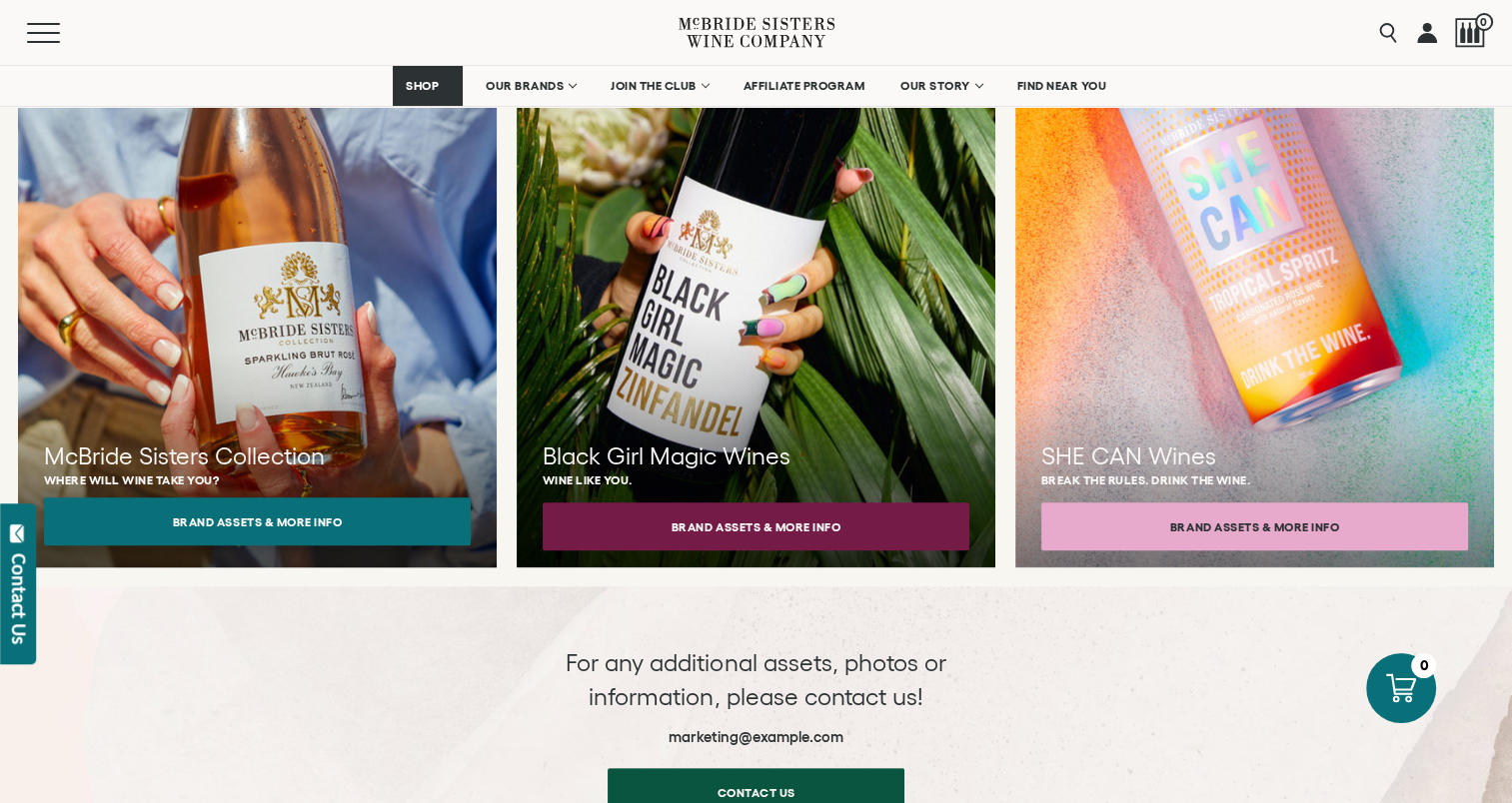 click on "Brand Assets & More Info" at bounding box center [257, 521] 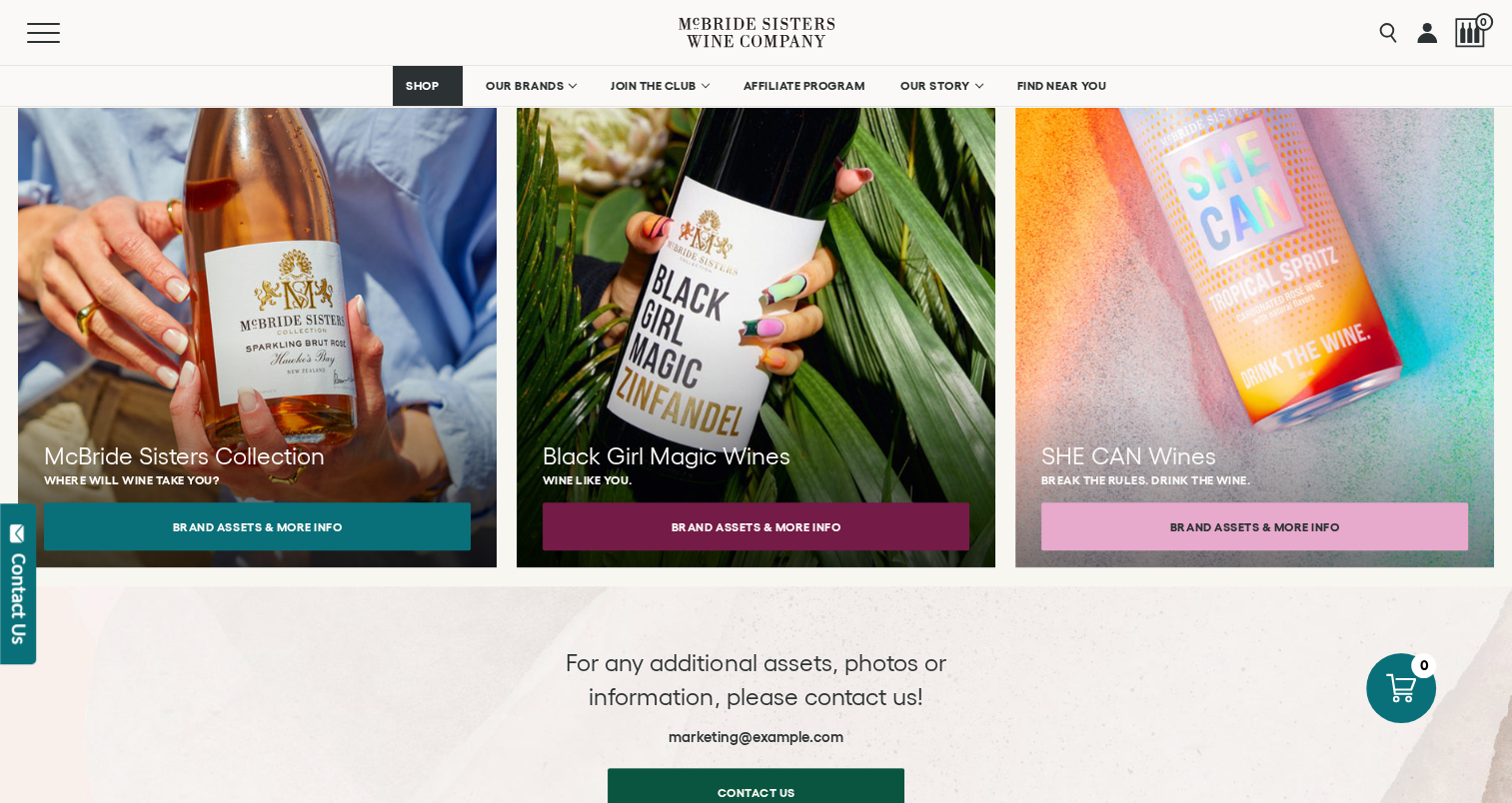 click 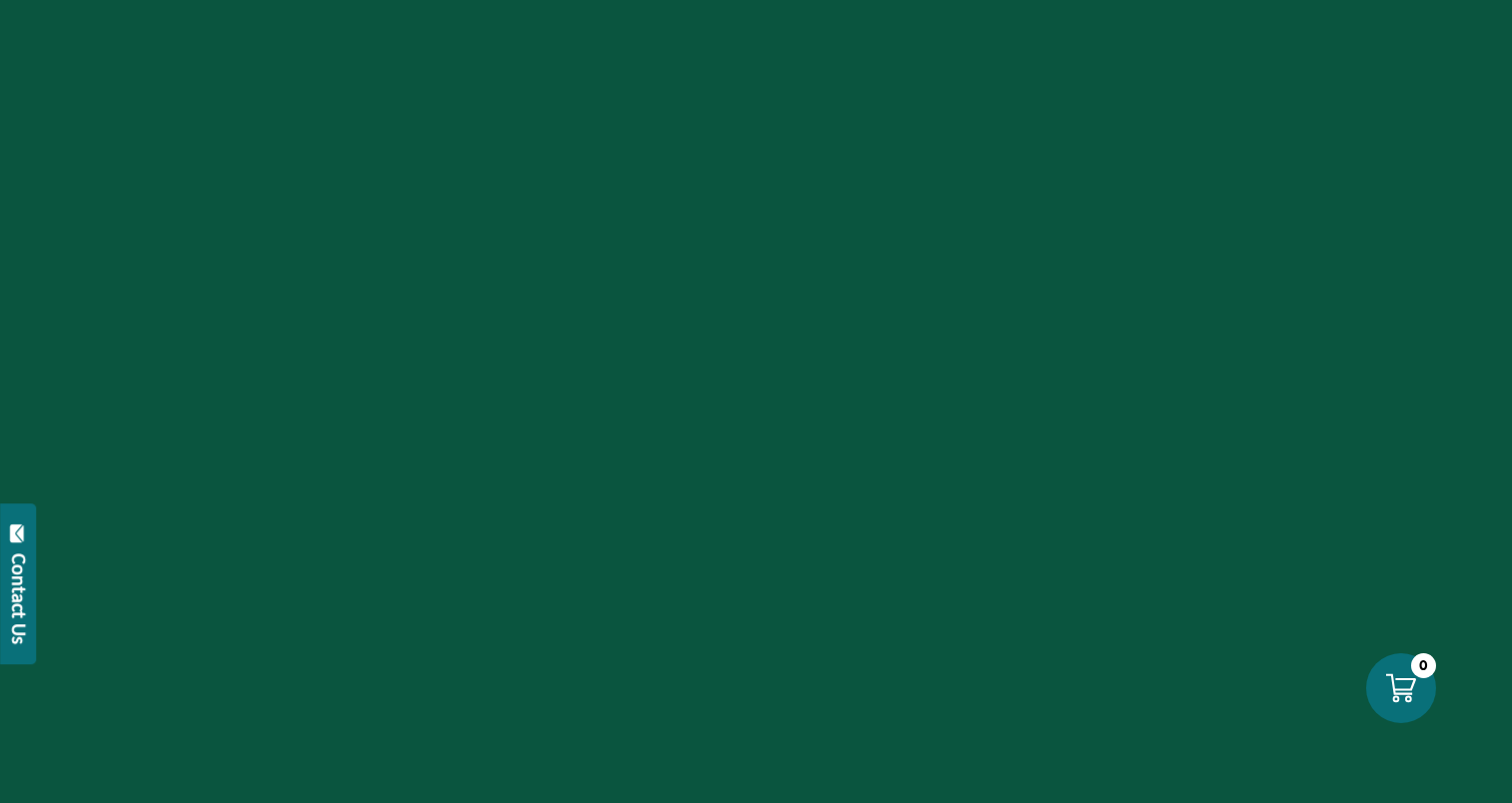 scroll, scrollTop: 0, scrollLeft: 0, axis: both 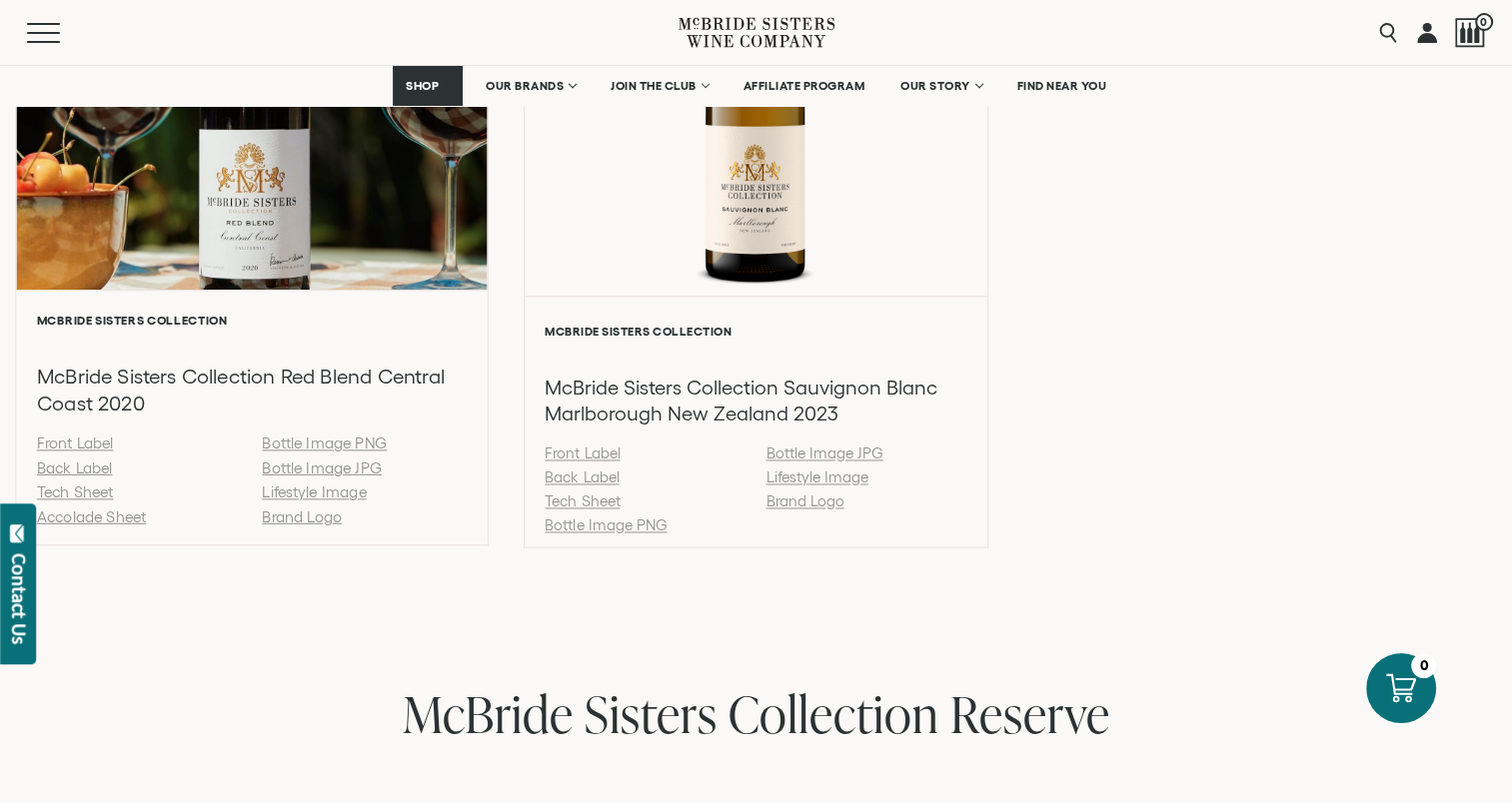 click on "Back Label" at bounding box center [75, 467] 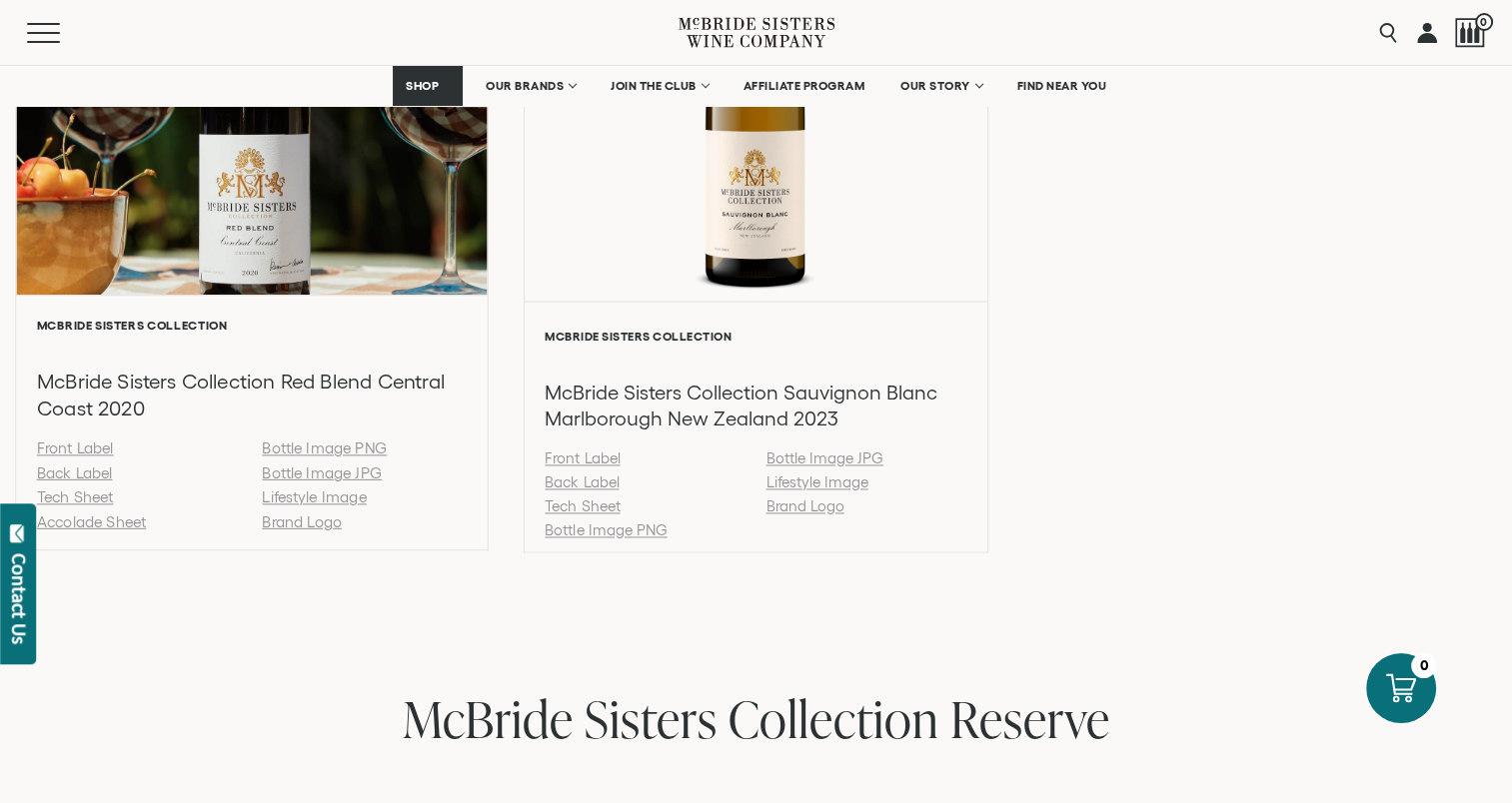 scroll, scrollTop: 2996, scrollLeft: 0, axis: vertical 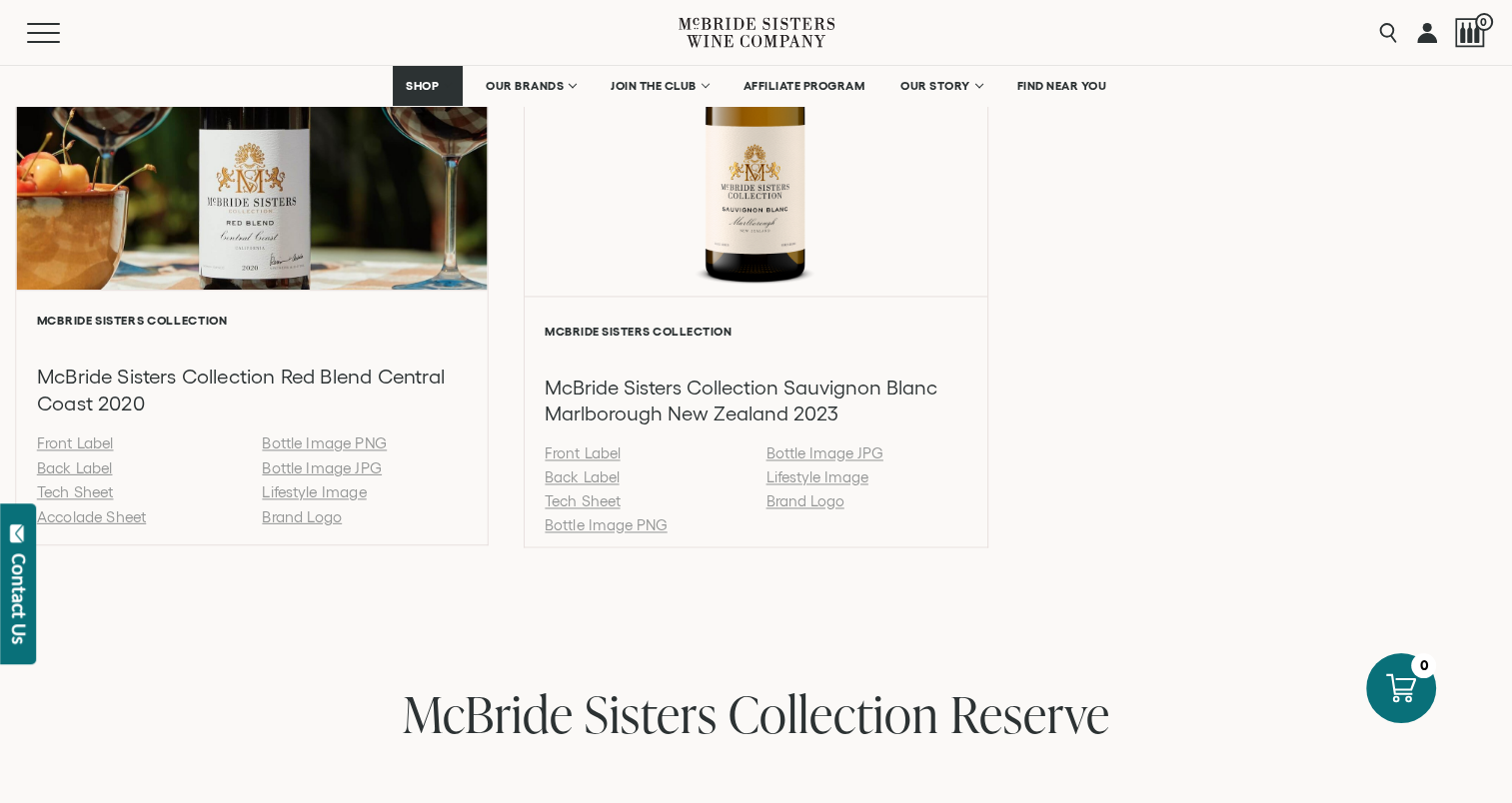click on "Tech Sheet" at bounding box center [75, 491] 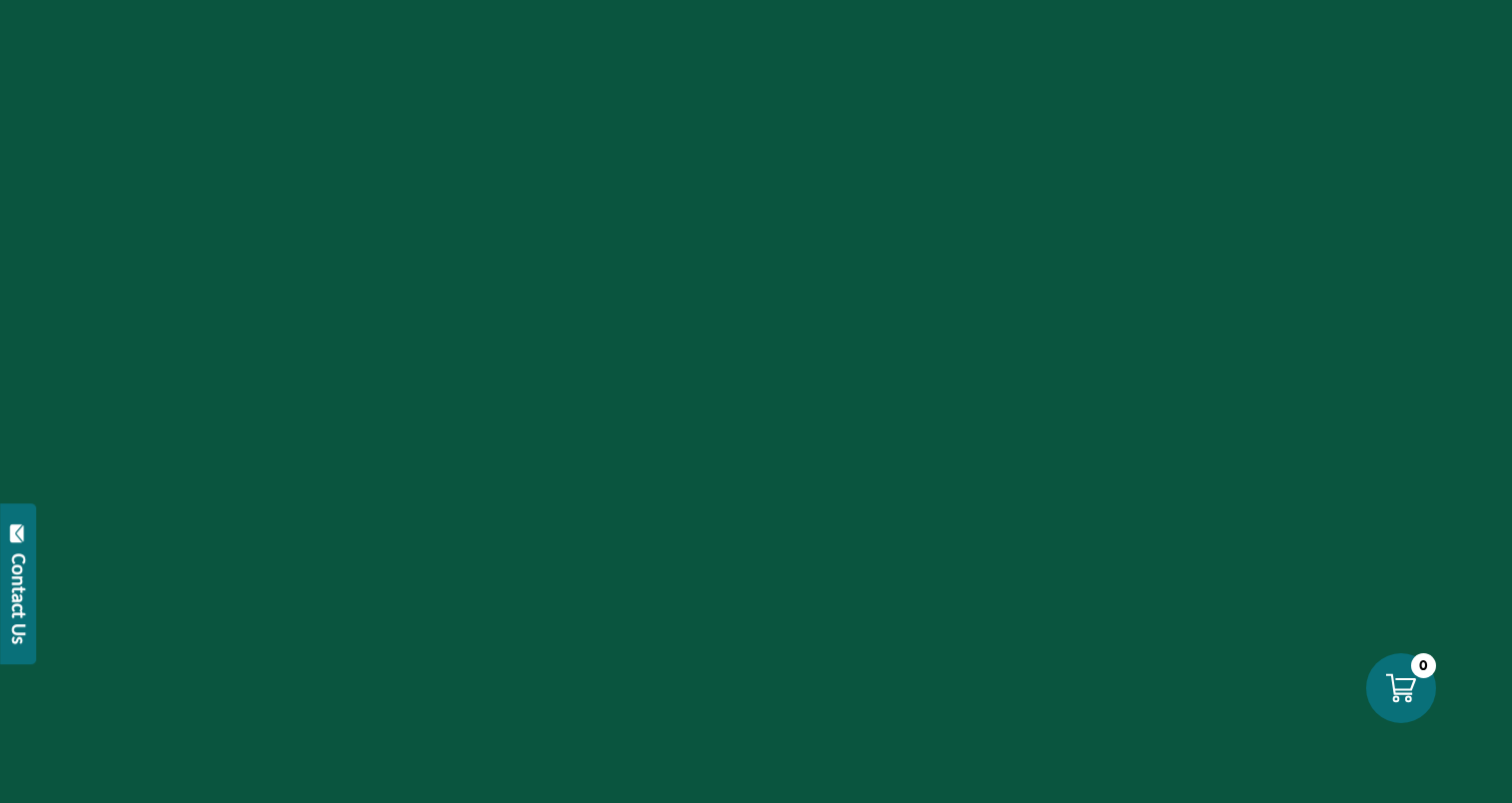 scroll, scrollTop: 0, scrollLeft: 0, axis: both 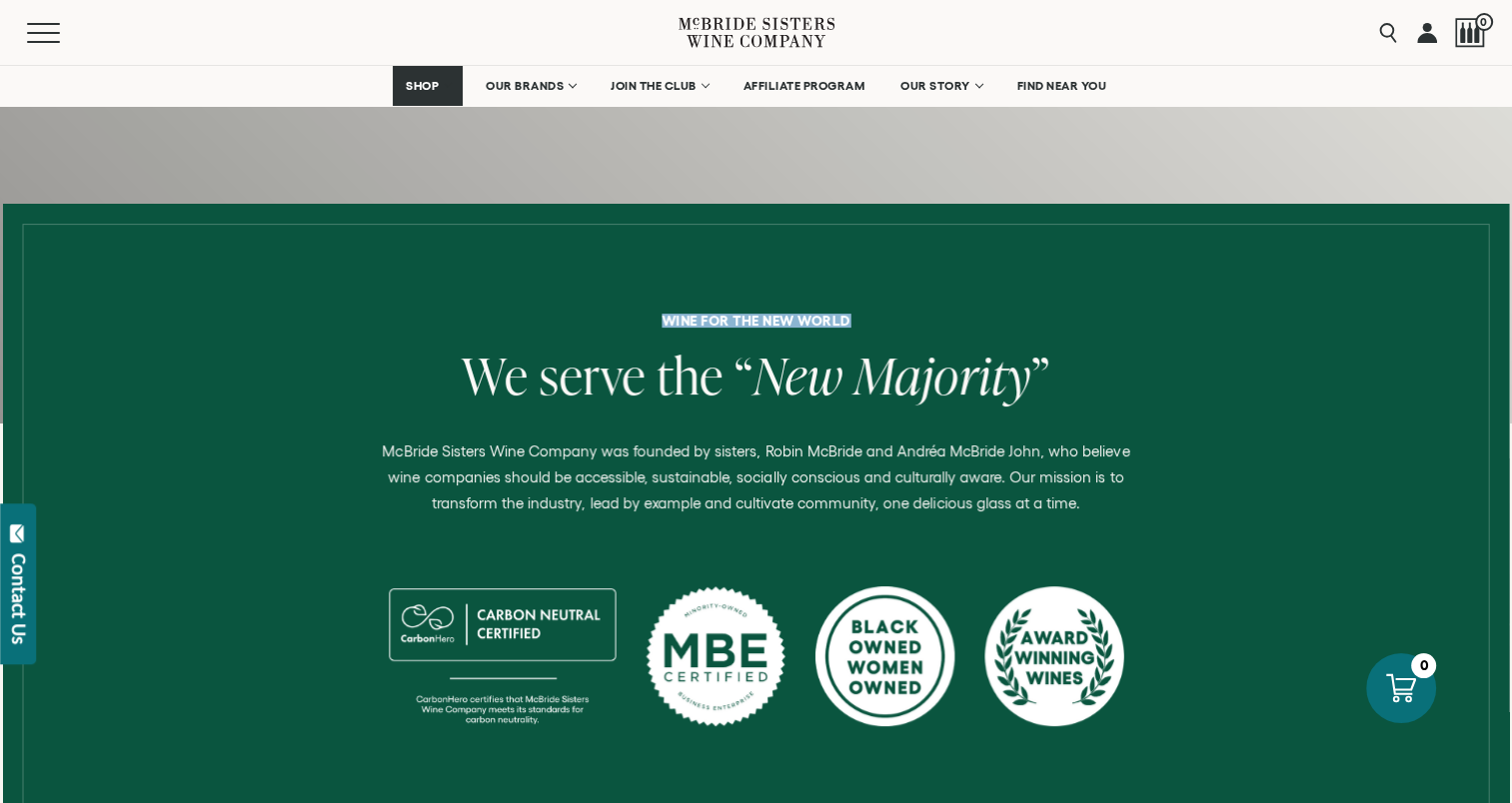 drag, startPoint x: 876, startPoint y: 322, endPoint x: 712, endPoint y: 299, distance: 165.60495 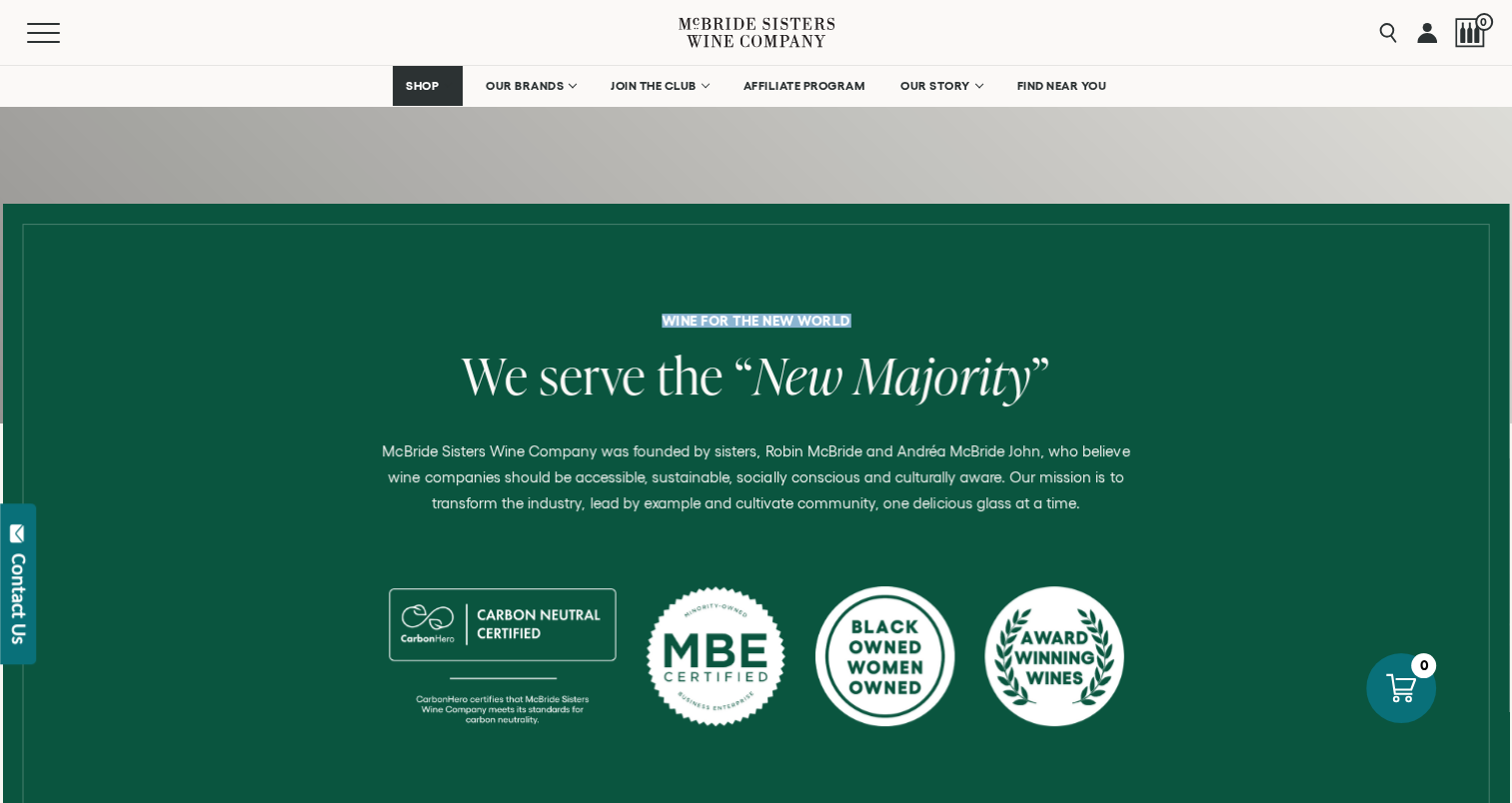 click on "Wine for the new world
We   serve   the   “ New   Majority ”
McBride Sisters Wine Company was founded by sisters, Robin McBride and Andréa McBride John, who believe wine companies should be accessible, sustainable, socially conscious and culturally aware. Our mission is to transform the industry, lead by example and cultivate community, one delicious glass at a time." at bounding box center (756, 576) 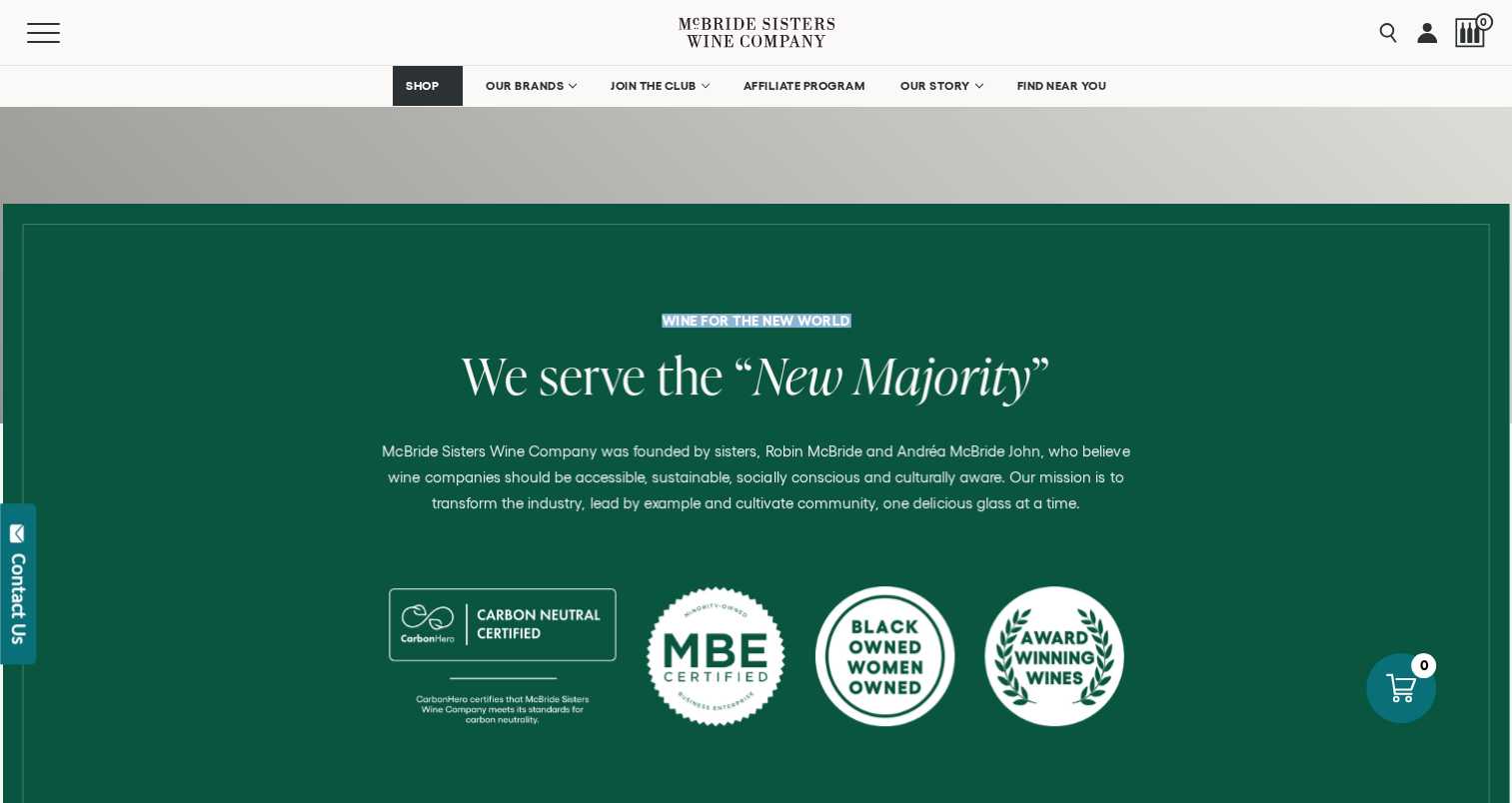 copy on "Wine for the new world" 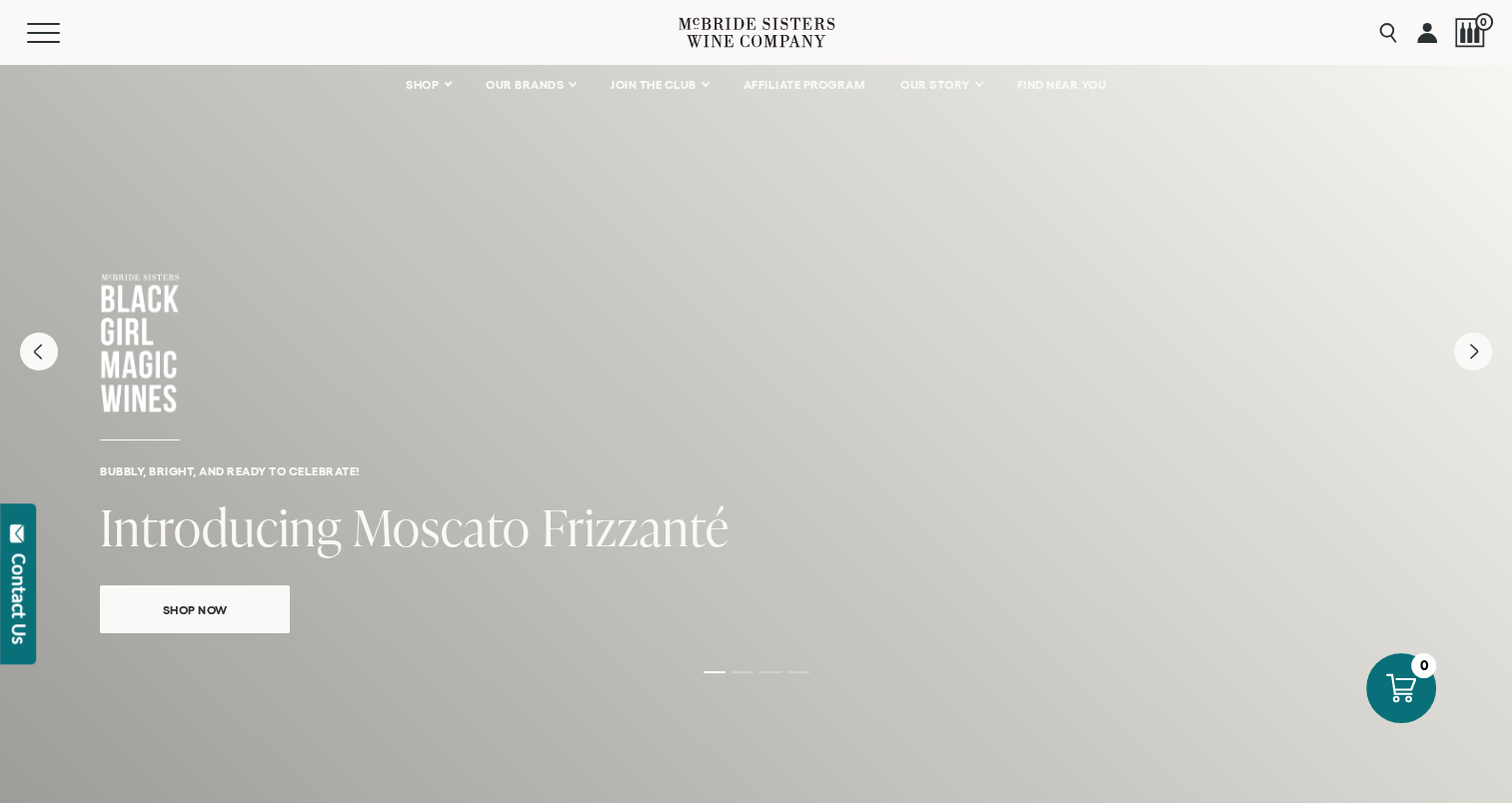 scroll, scrollTop: 0, scrollLeft: 0, axis: both 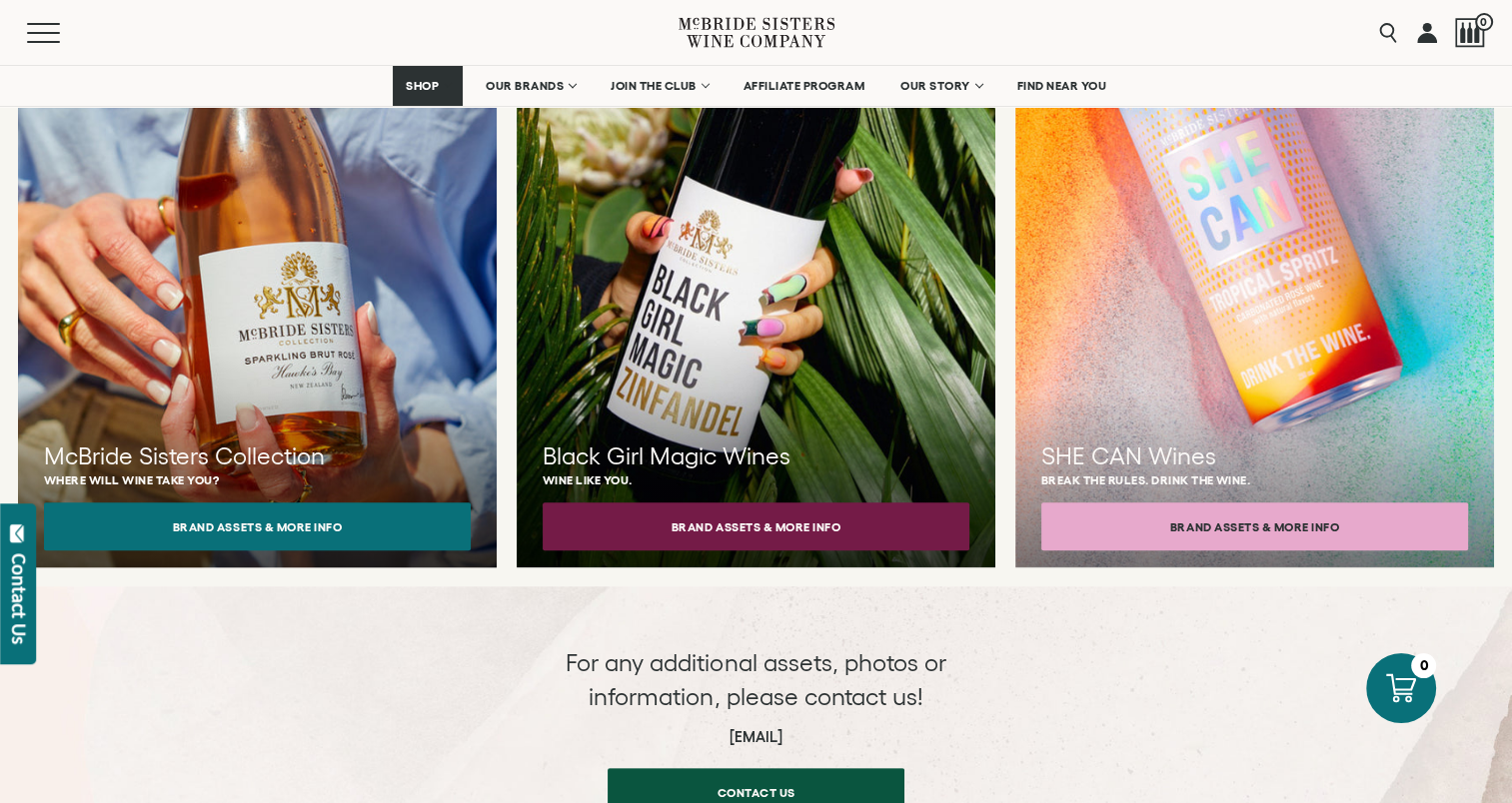 click at bounding box center [257, 227] 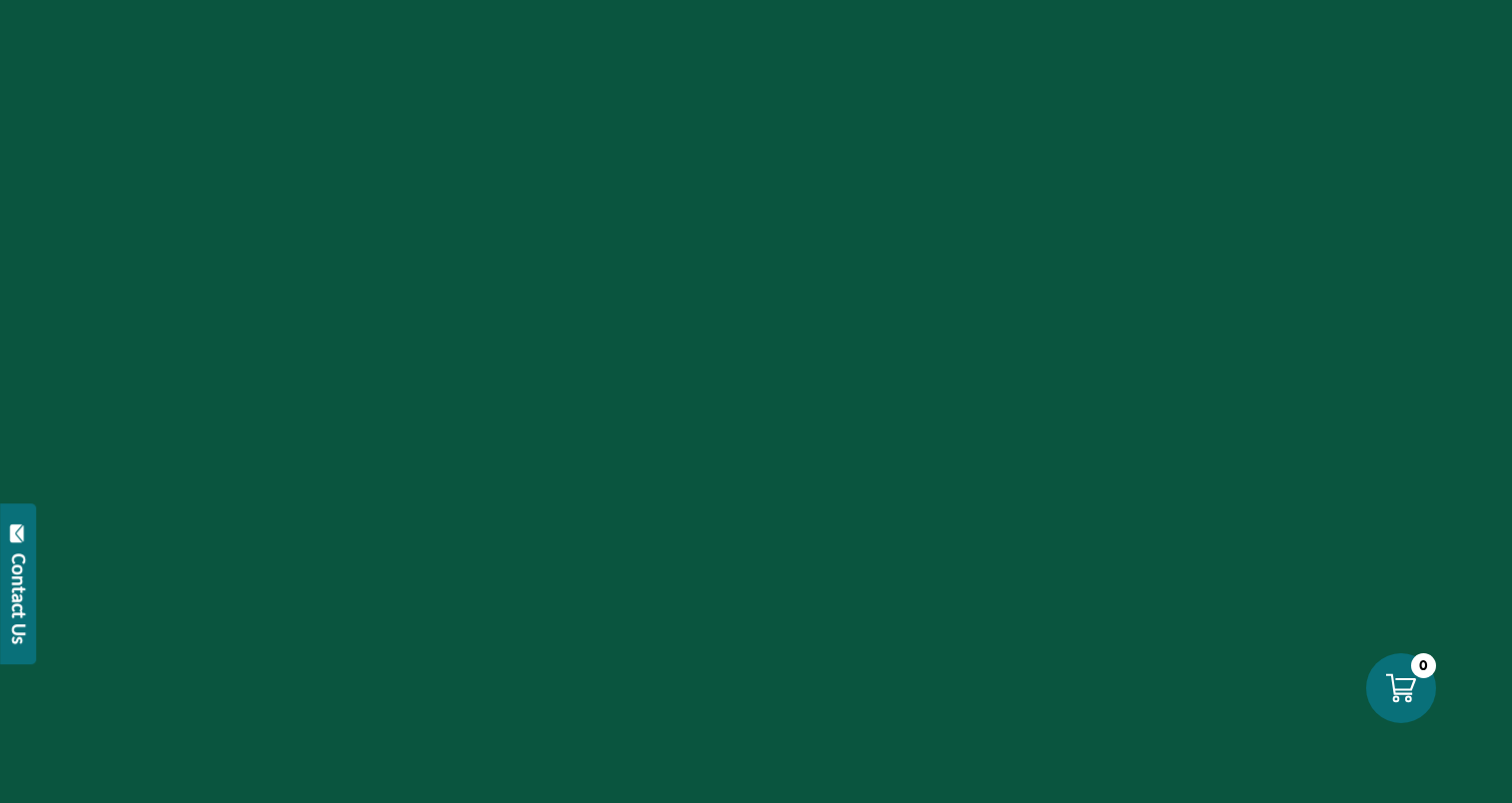 scroll, scrollTop: 0, scrollLeft: 0, axis: both 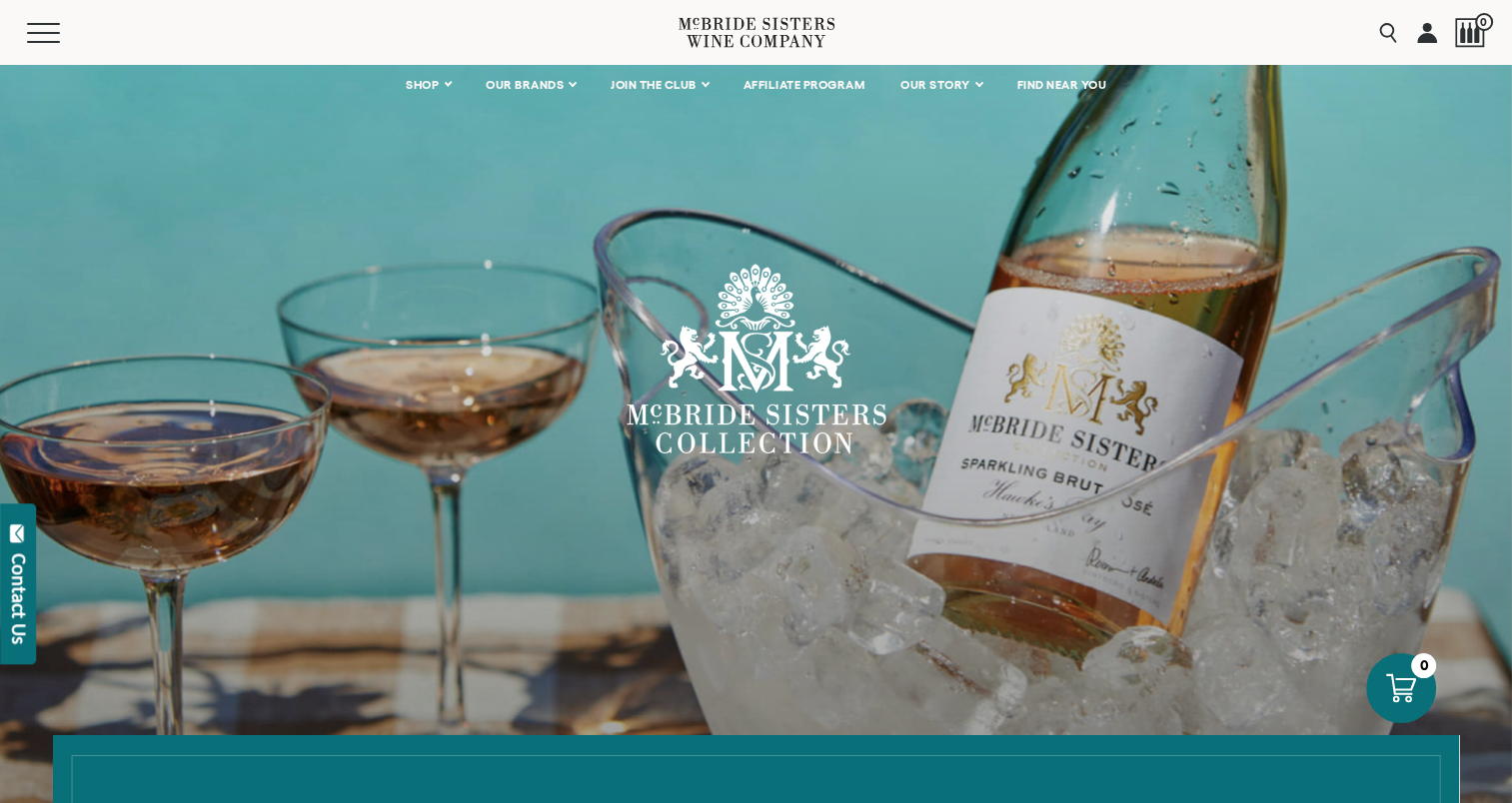 drag, startPoint x: 706, startPoint y: 325, endPoint x: 683, endPoint y: 443, distance: 120.22063 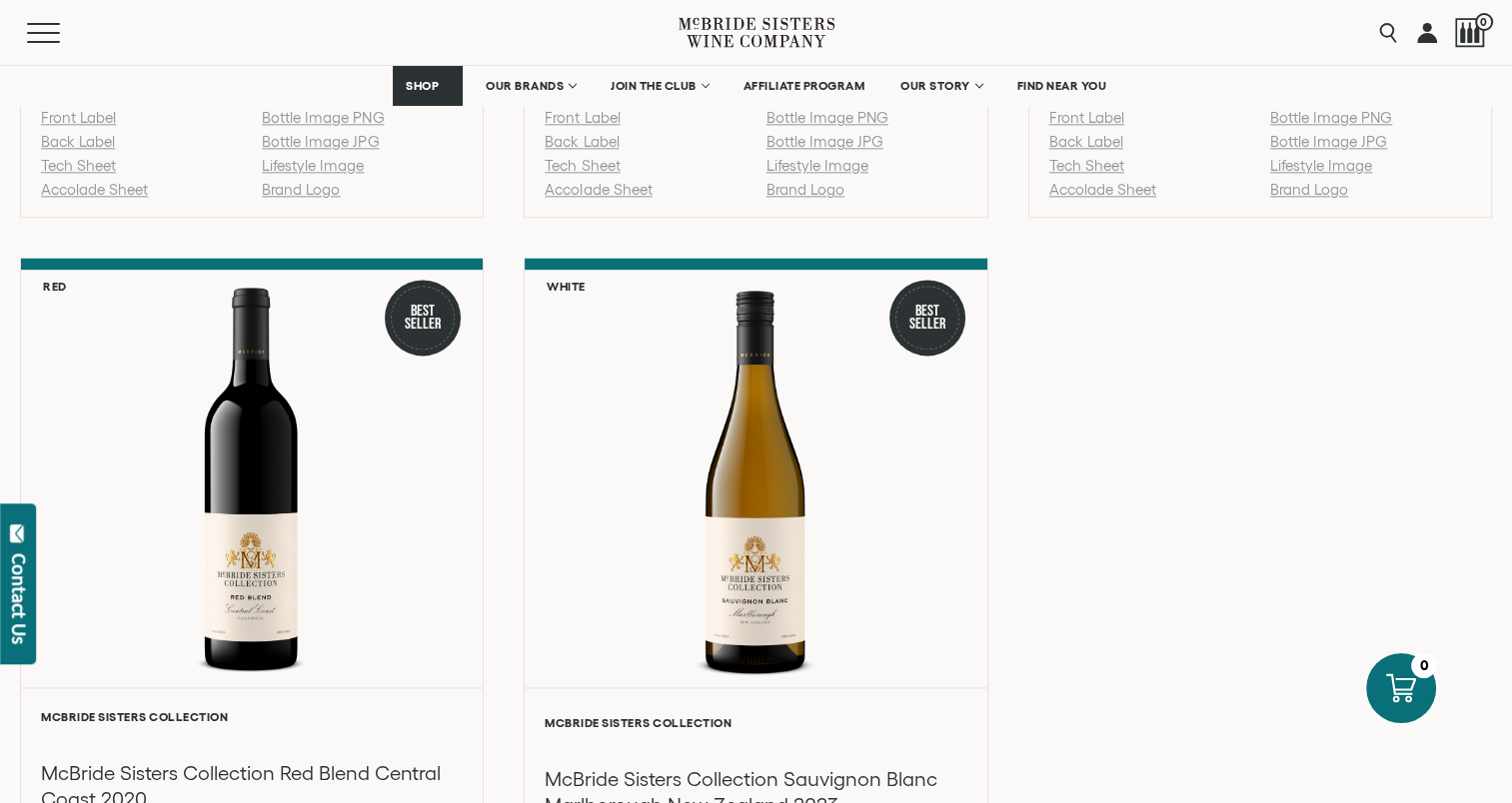 scroll, scrollTop: 2597, scrollLeft: 0, axis: vertical 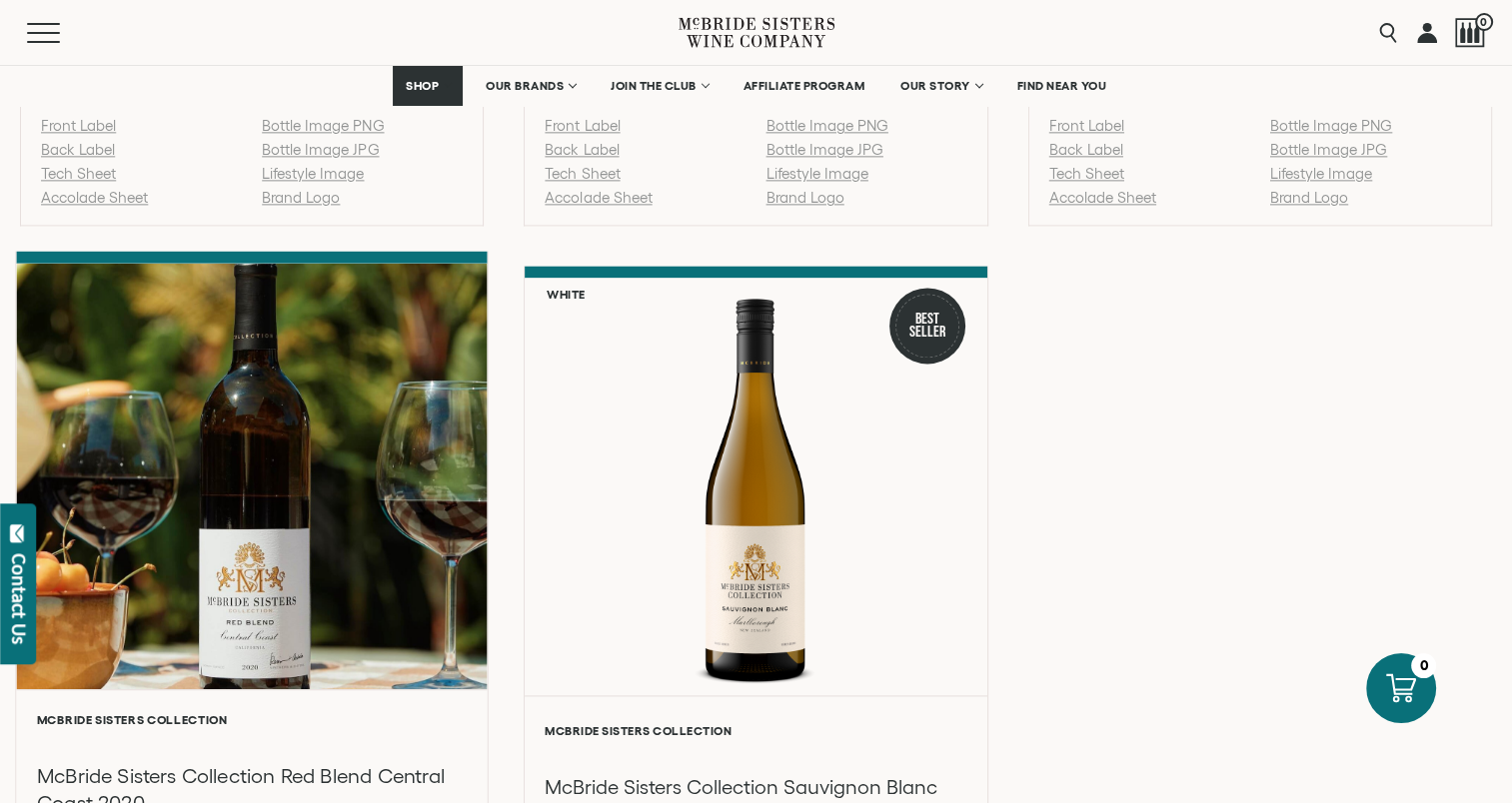 click at bounding box center (252, 476) 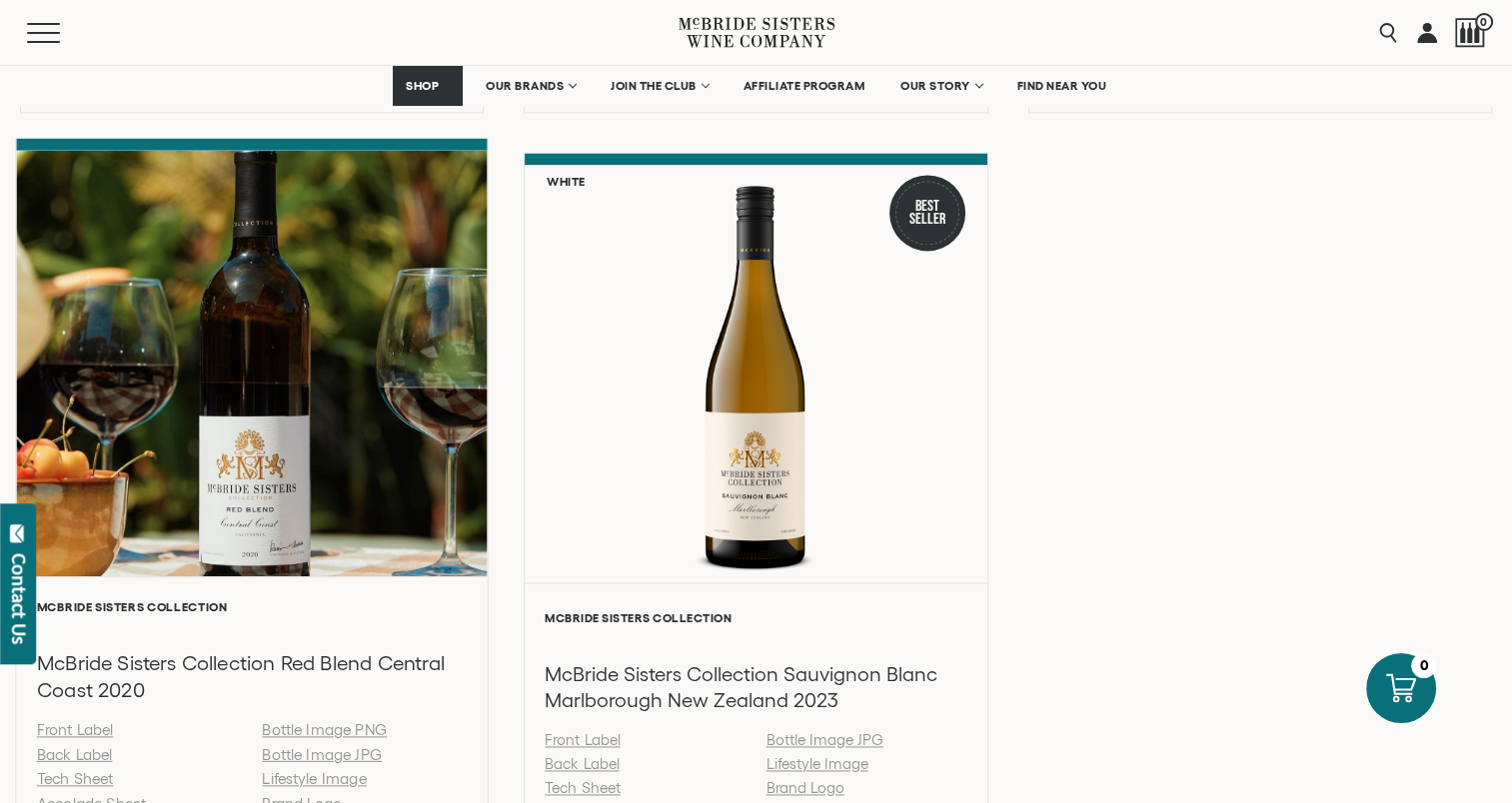 scroll, scrollTop: 2996, scrollLeft: 0, axis: vertical 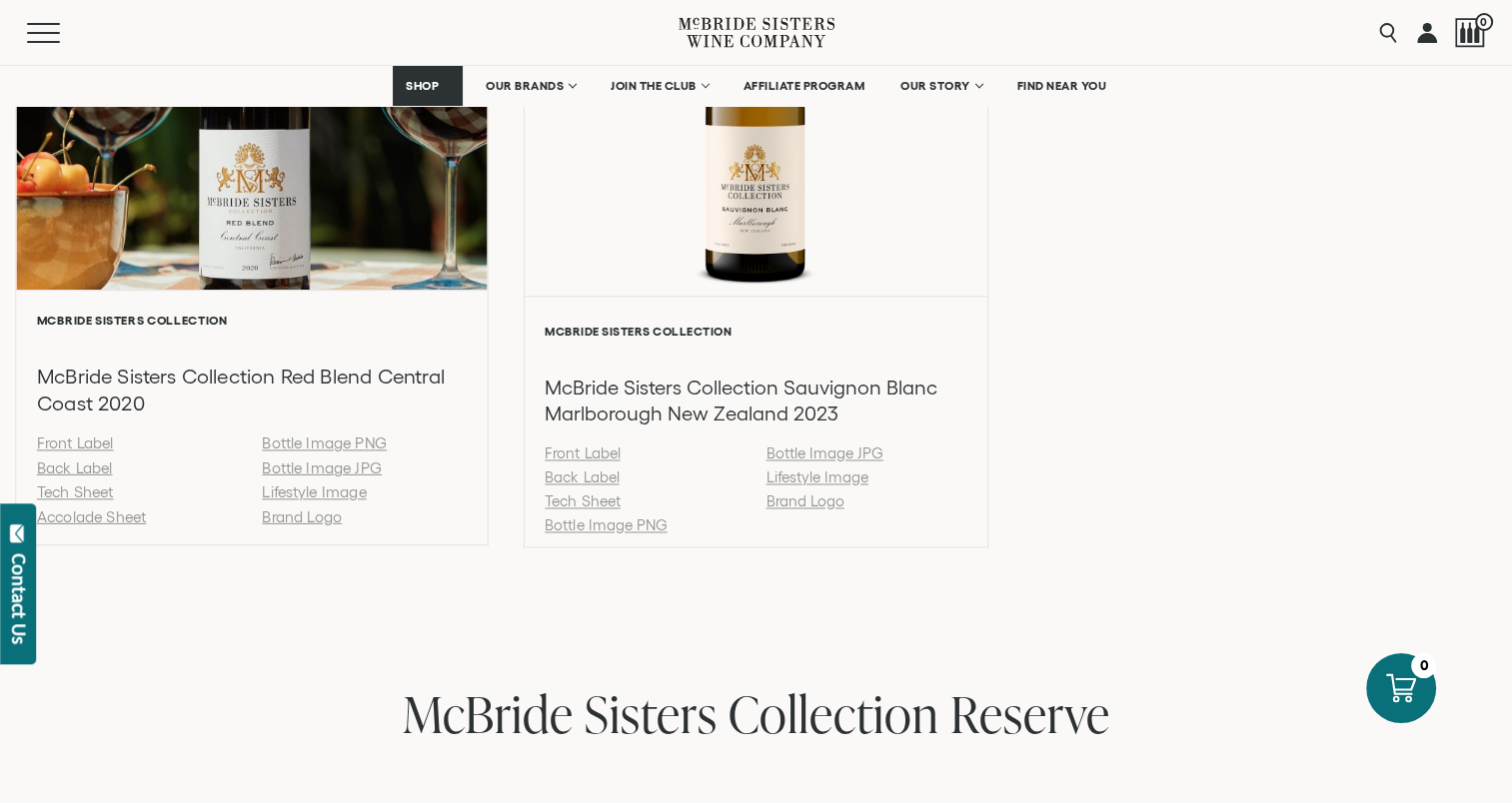 click on "Tech Sheet" at bounding box center (75, 491) 